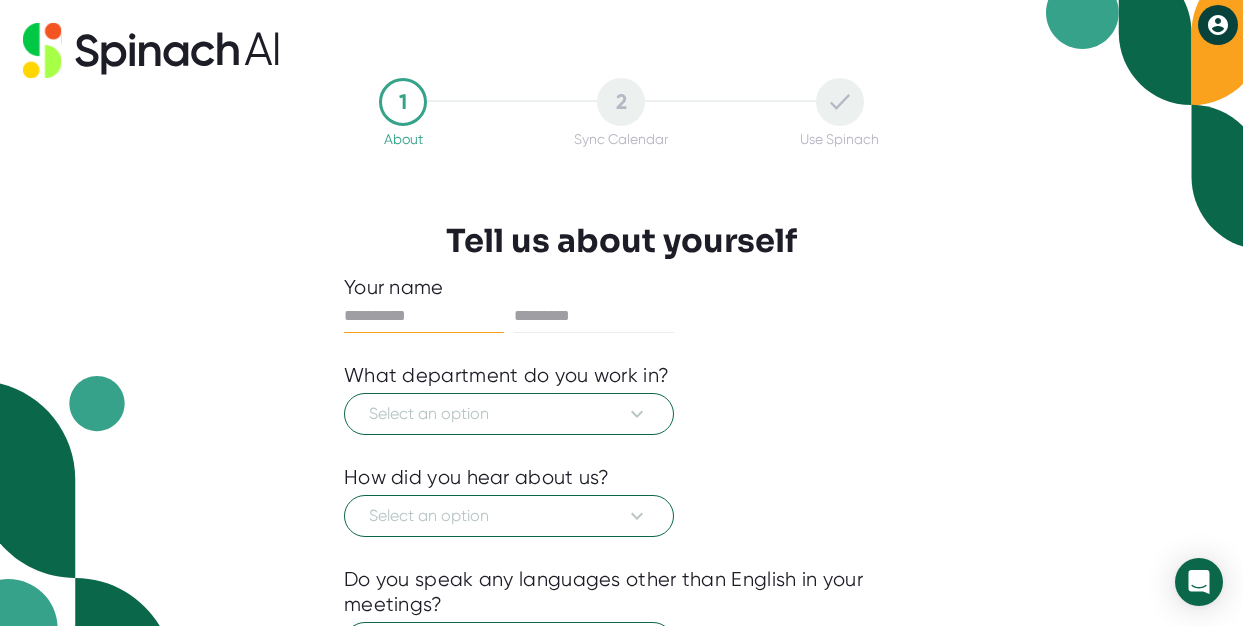 scroll, scrollTop: 0, scrollLeft: 0, axis: both 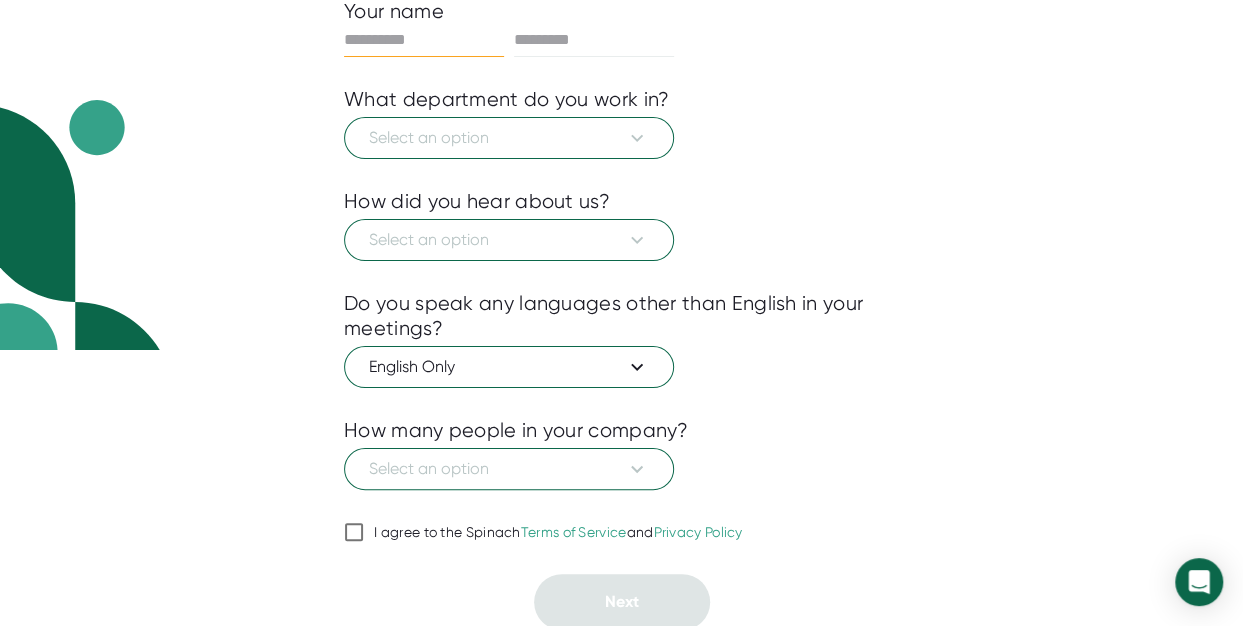click at bounding box center (621, 559) 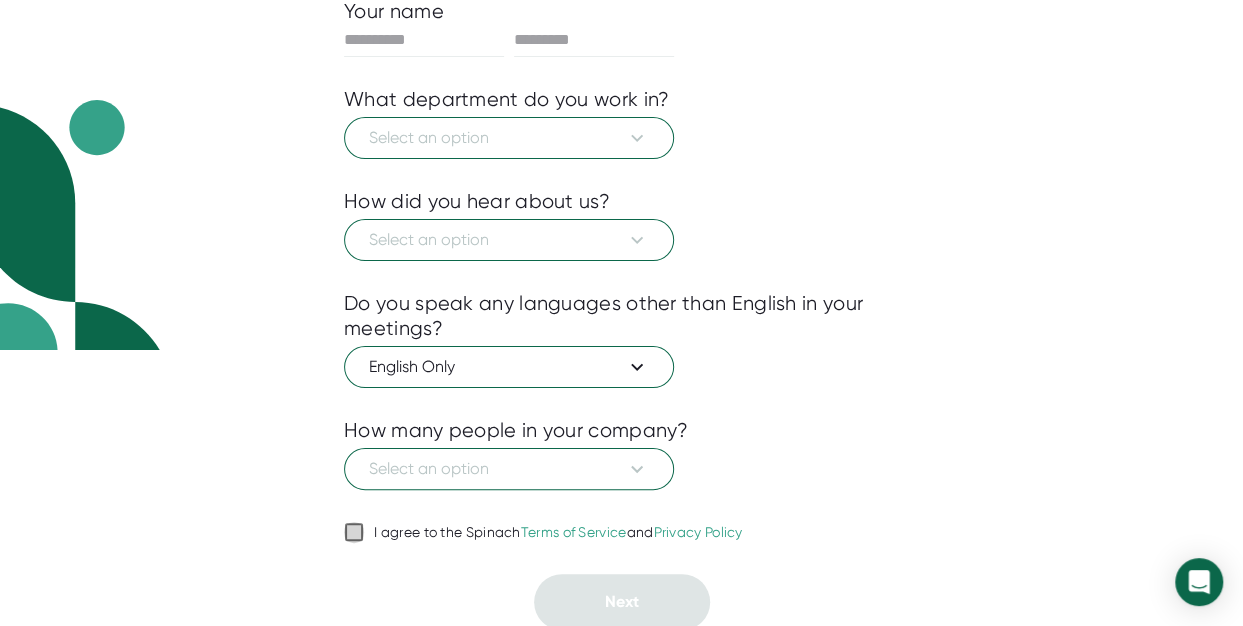 click on "I agree to the Spinach  Terms of Service  and  Privacy Policy" at bounding box center [354, 532] 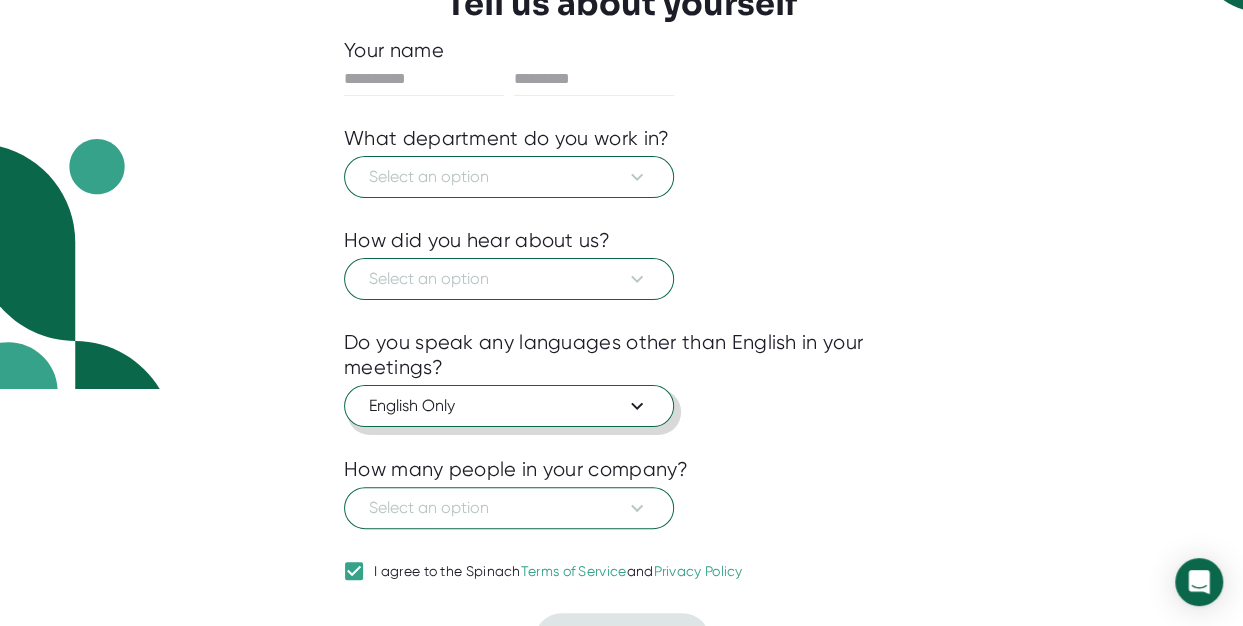 scroll, scrollTop: 176, scrollLeft: 0, axis: vertical 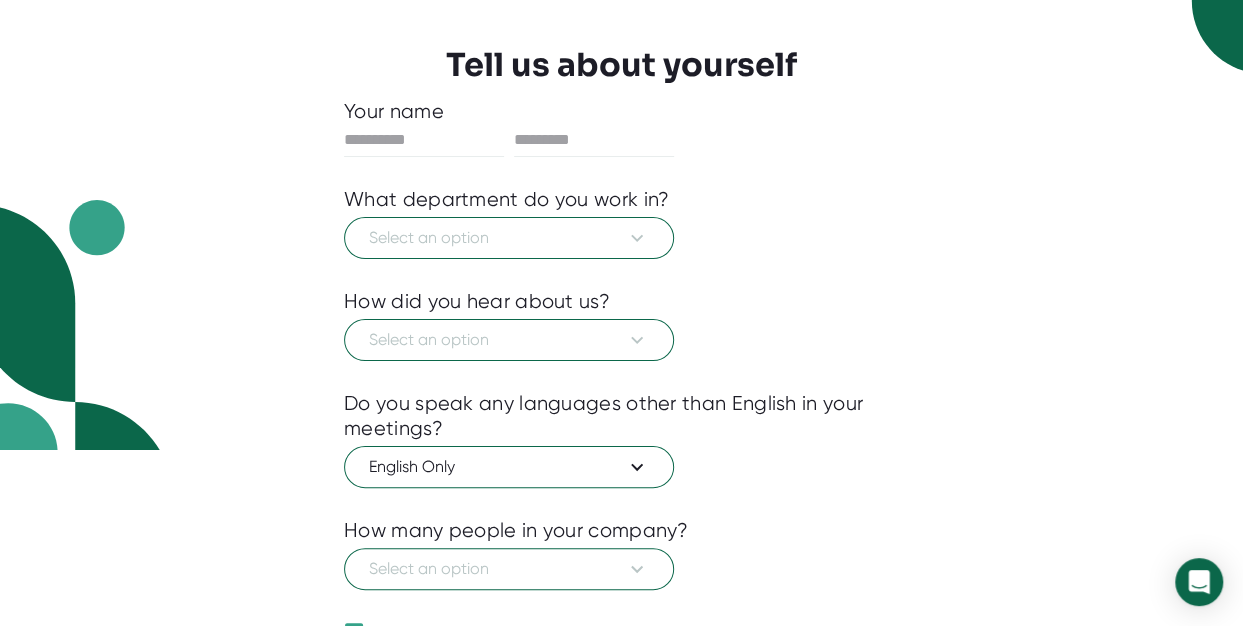 click at bounding box center [621, 274] 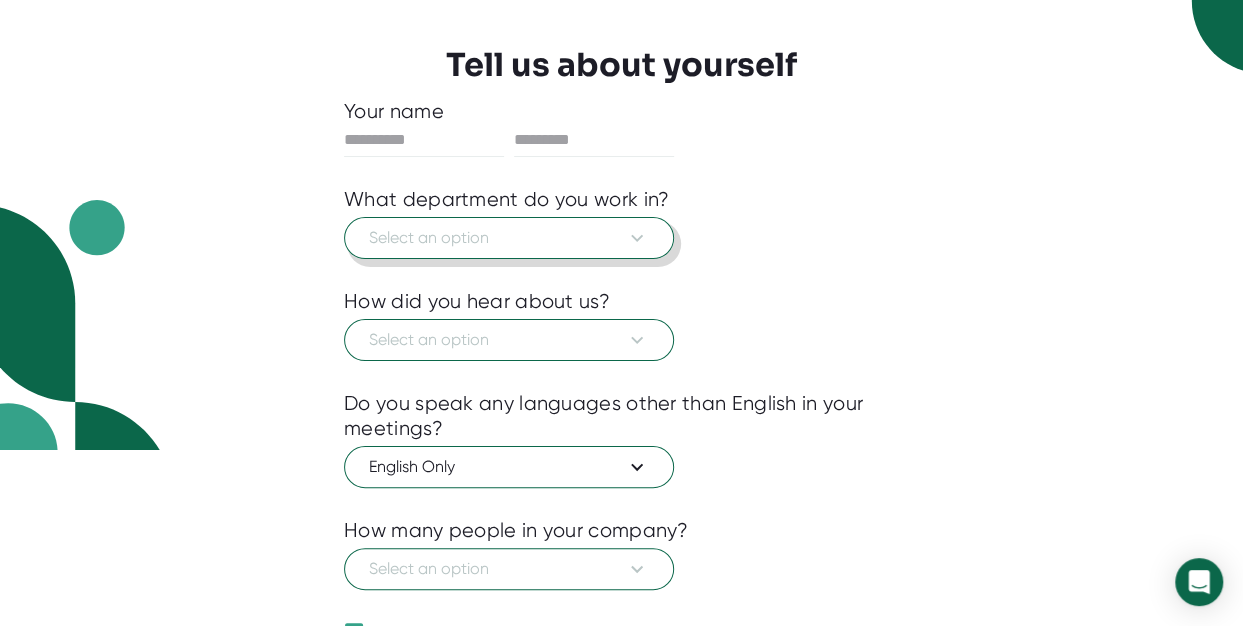 click on "Select an option" at bounding box center (509, 238) 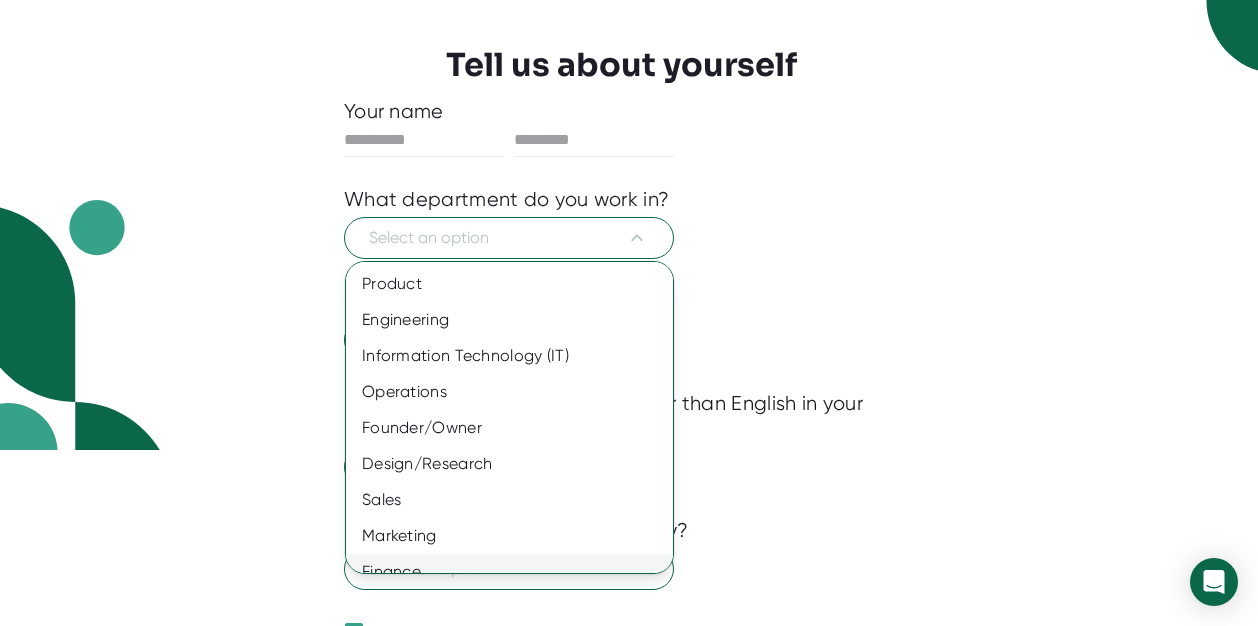 click on "Finance" at bounding box center (517, 572) 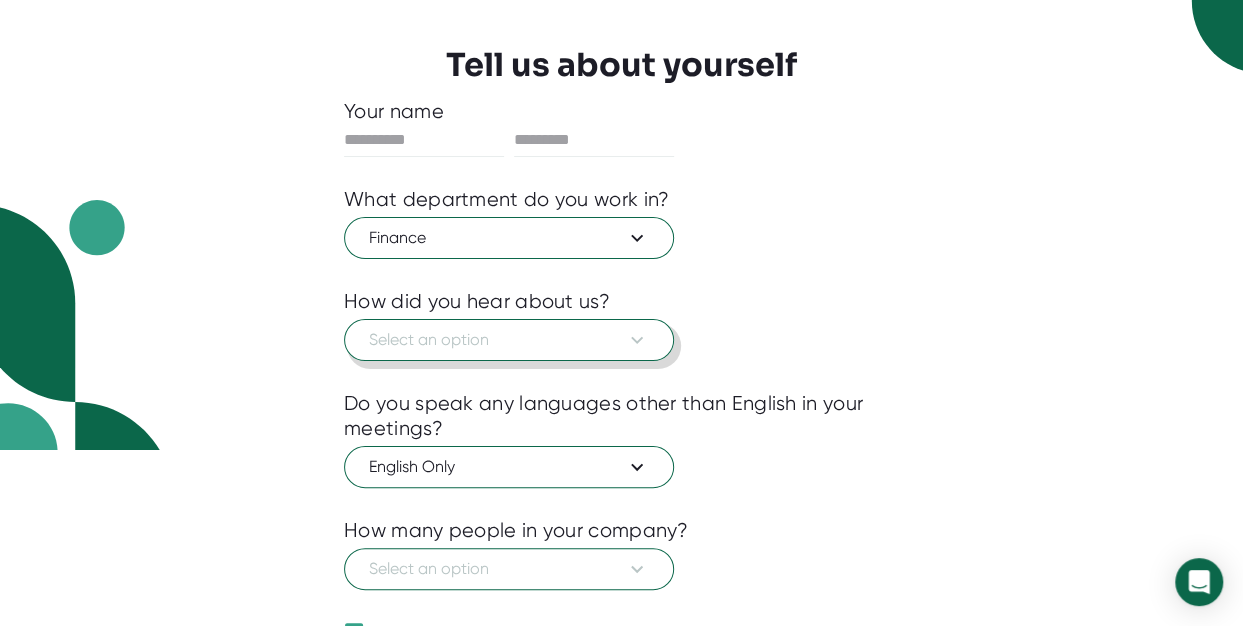 click on "Select an option" at bounding box center [509, 340] 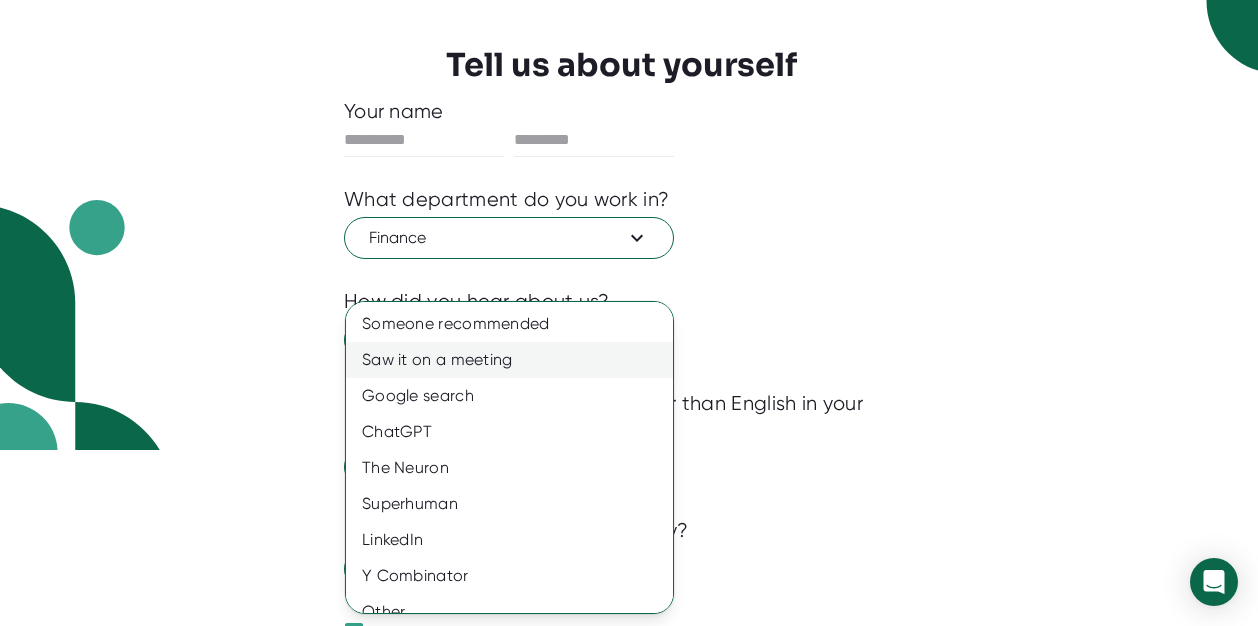 click on "Saw it on a meeting" at bounding box center [517, 360] 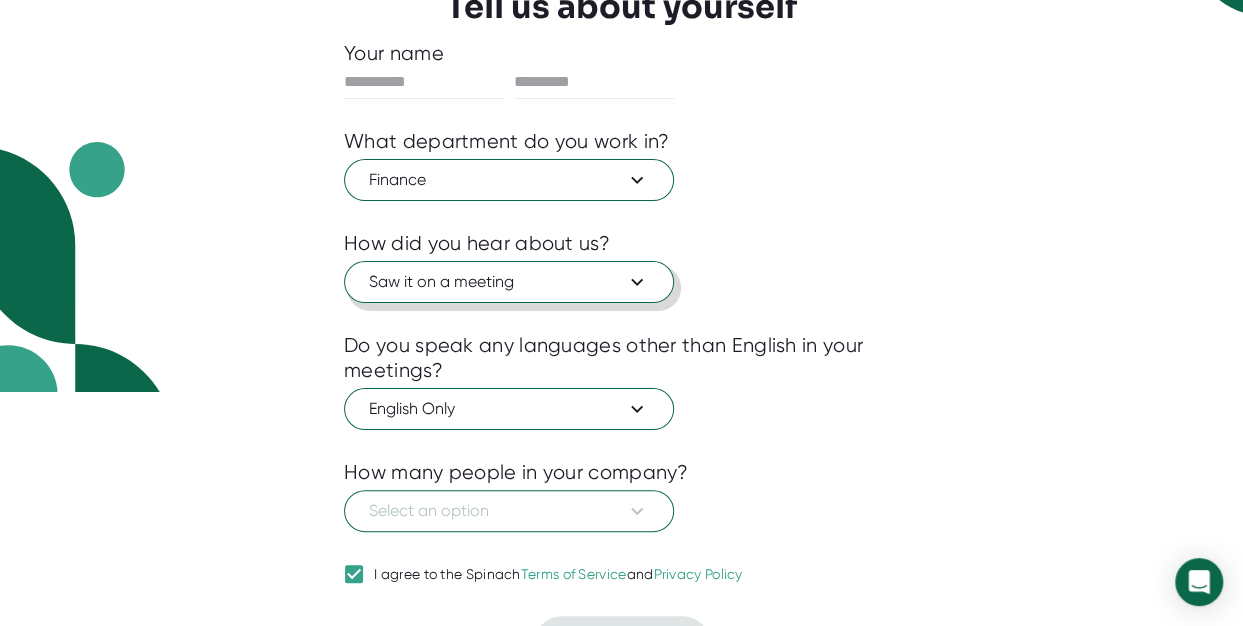 scroll, scrollTop: 276, scrollLeft: 0, axis: vertical 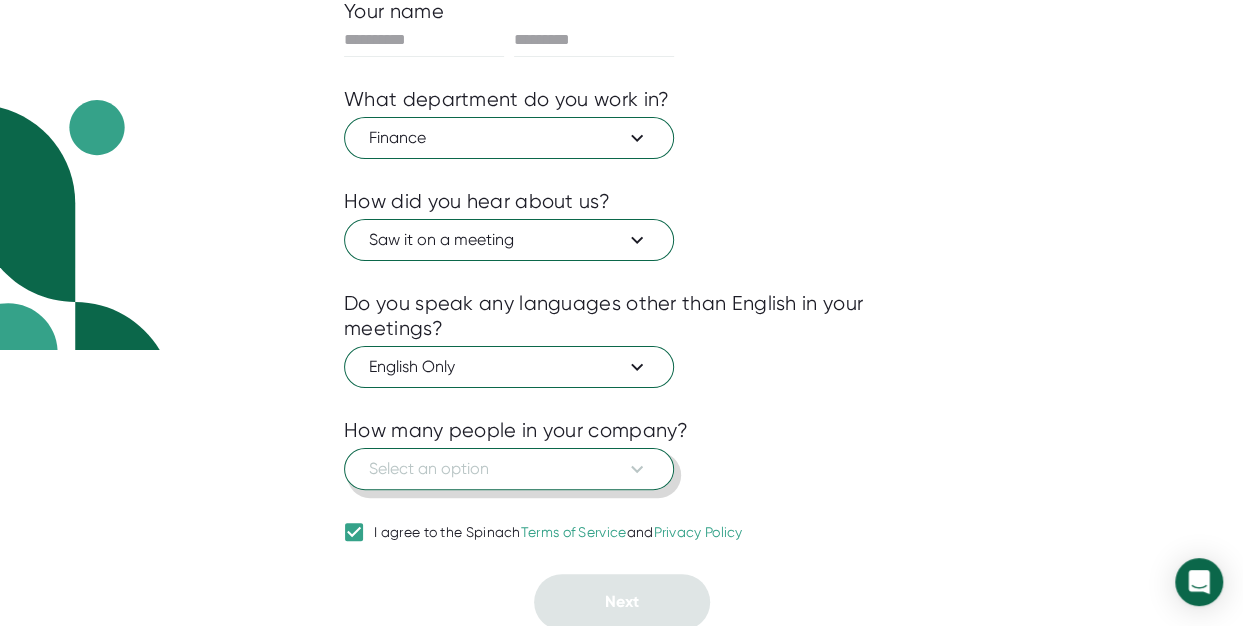 click on "Select an option" at bounding box center (509, 469) 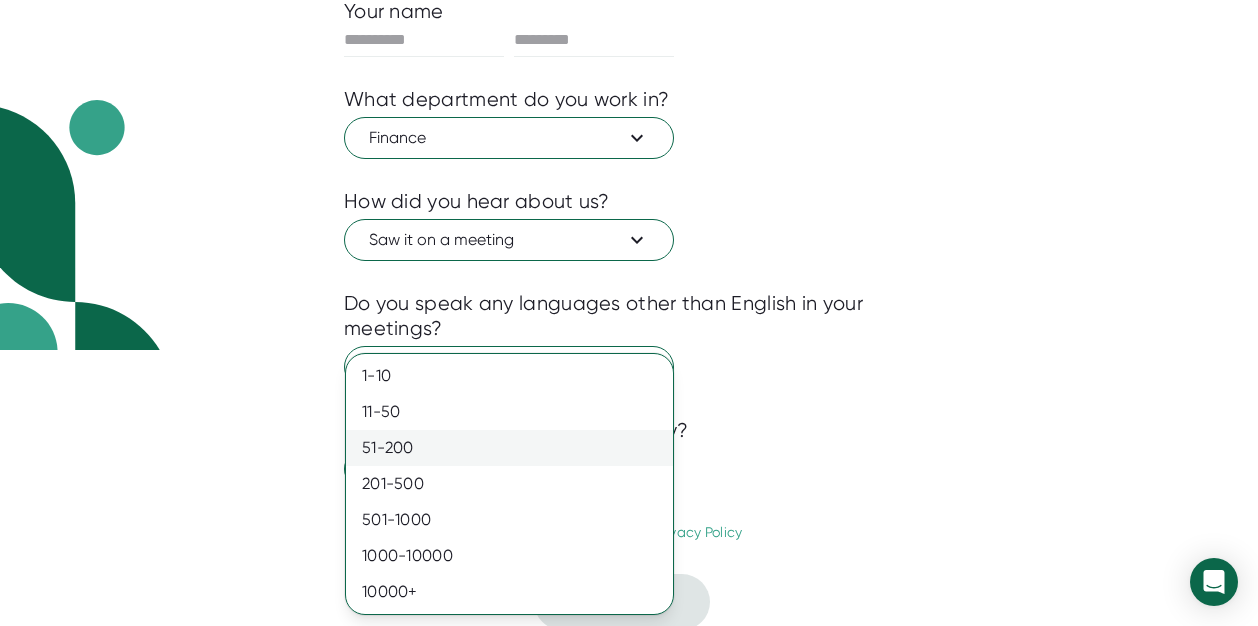 click on "51-200" at bounding box center (509, 448) 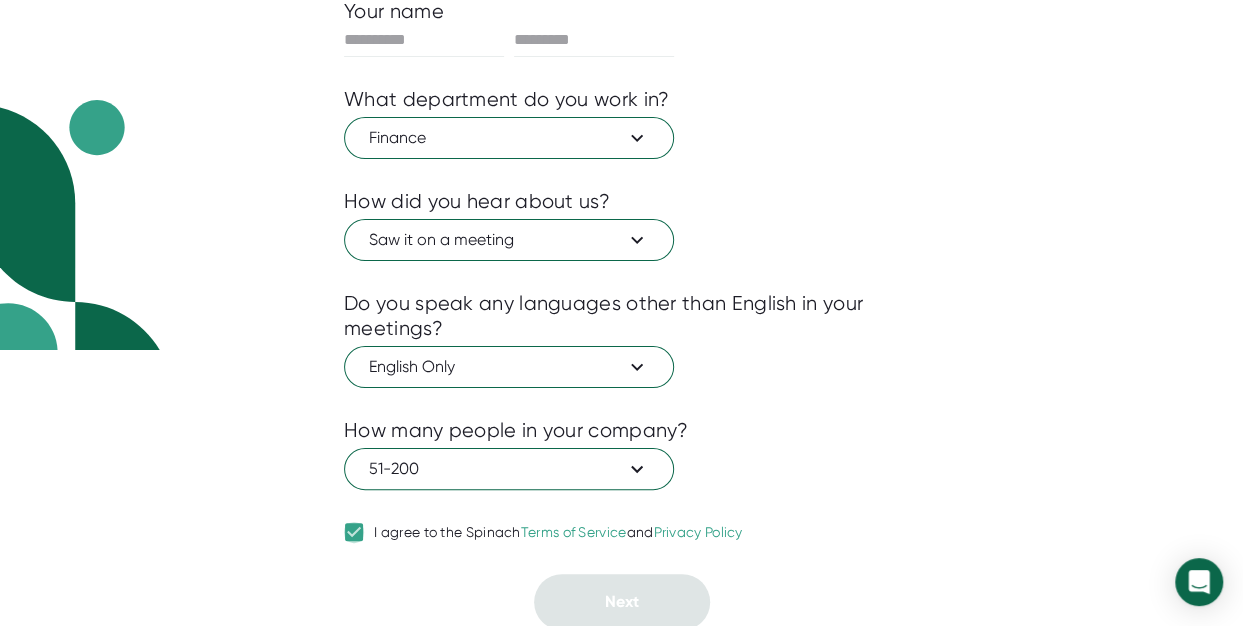 click on "I agree to the Spinach  Terms of Service  and  Privacy Policy" at bounding box center (354, 532) 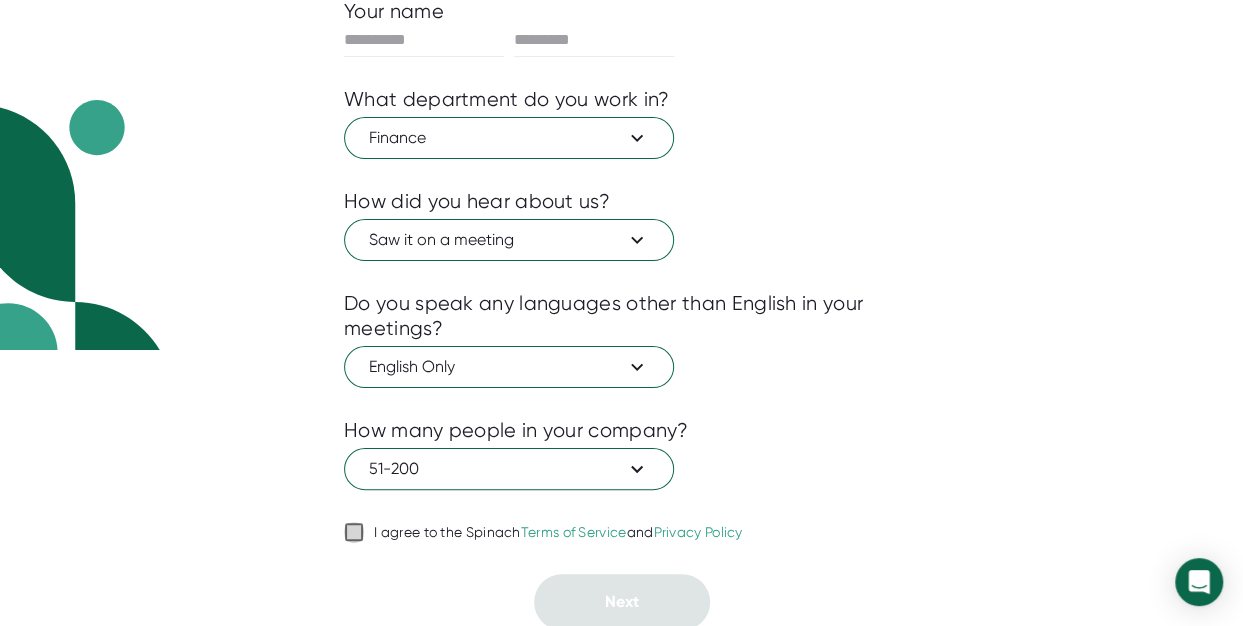 click on "I agree to the Spinach  Terms of Service  and  Privacy Policy" at bounding box center (354, 532) 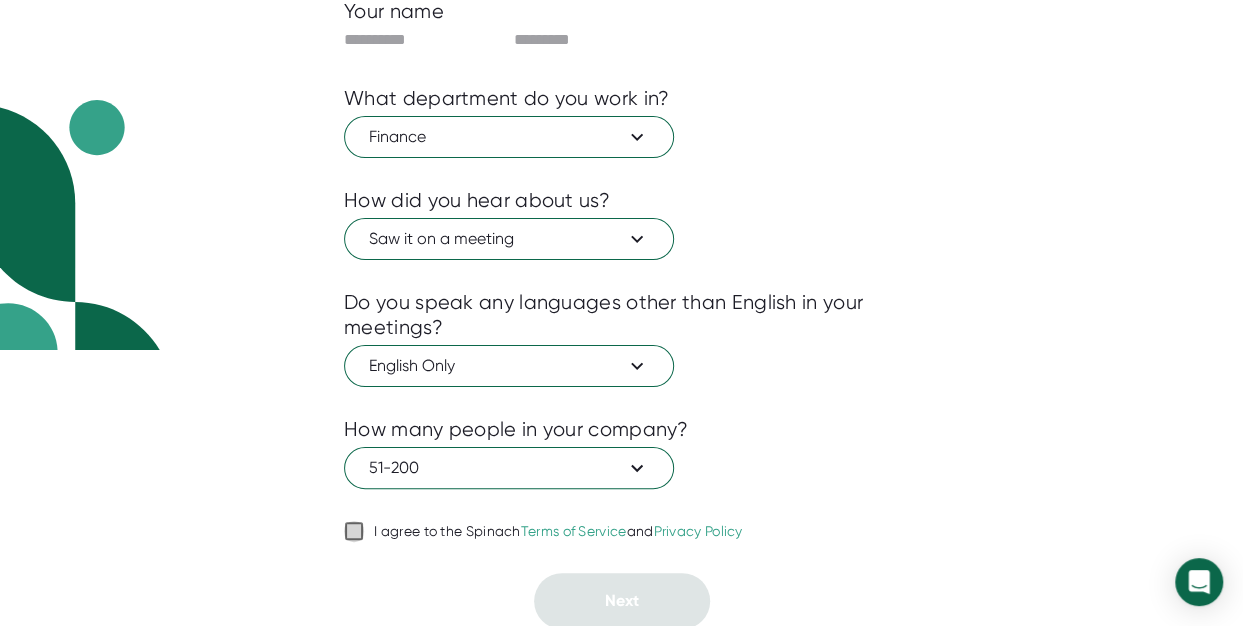 checkbox on "true" 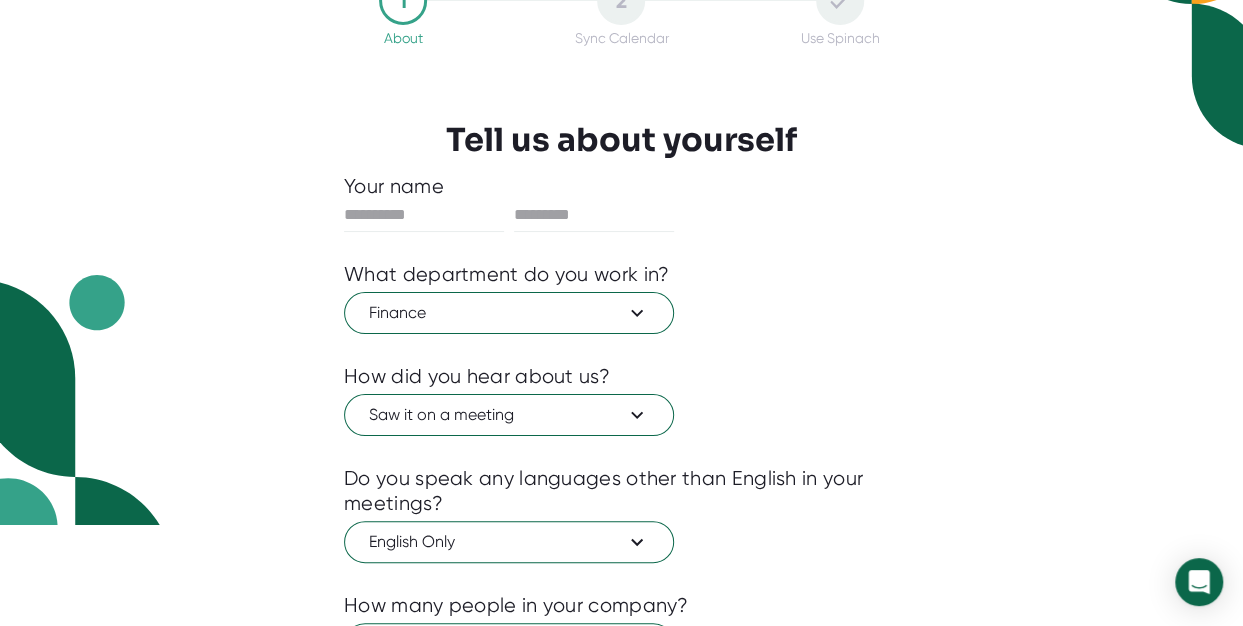 scroll, scrollTop: 76, scrollLeft: 0, axis: vertical 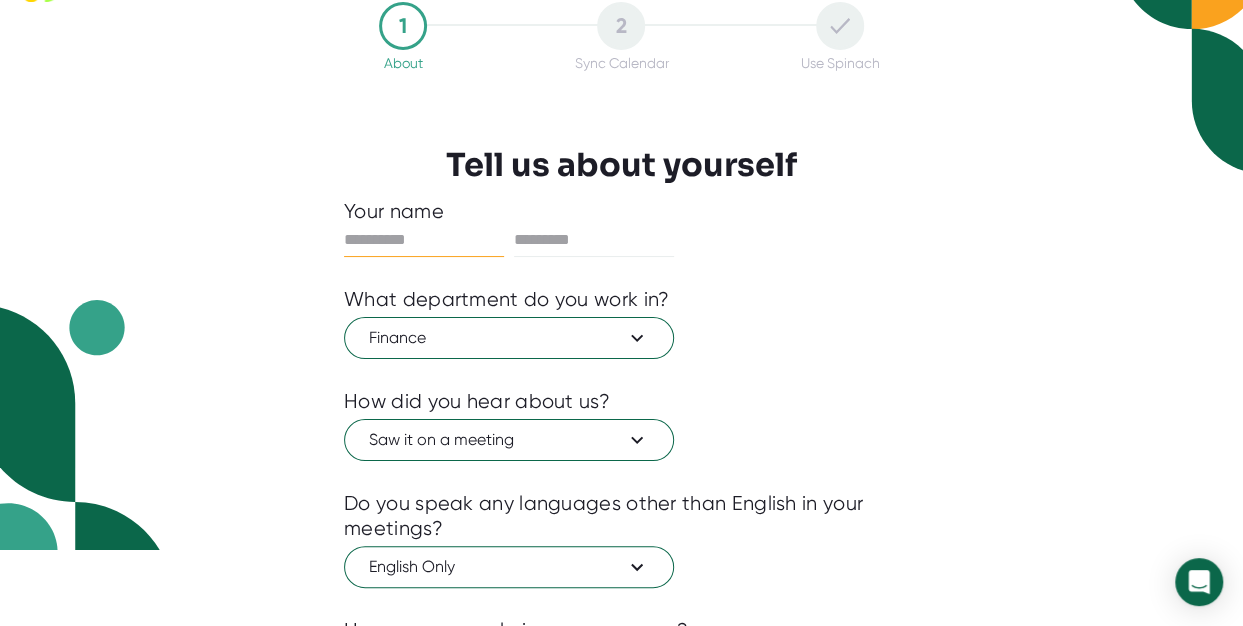 click at bounding box center (424, 240) 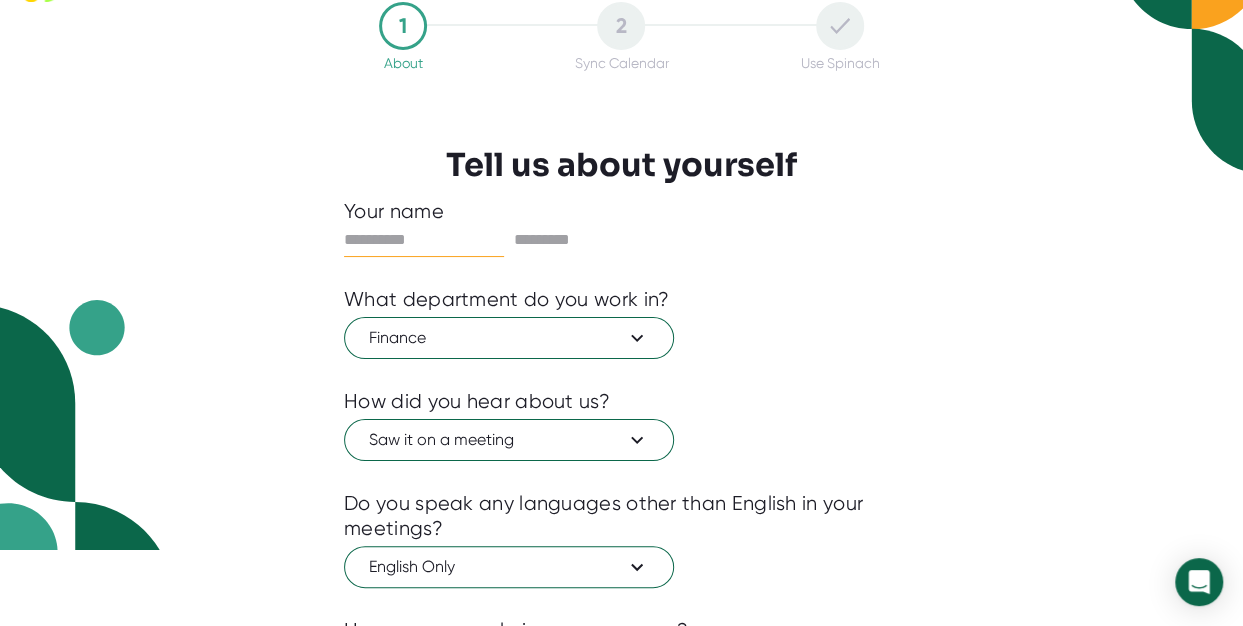type on "*******" 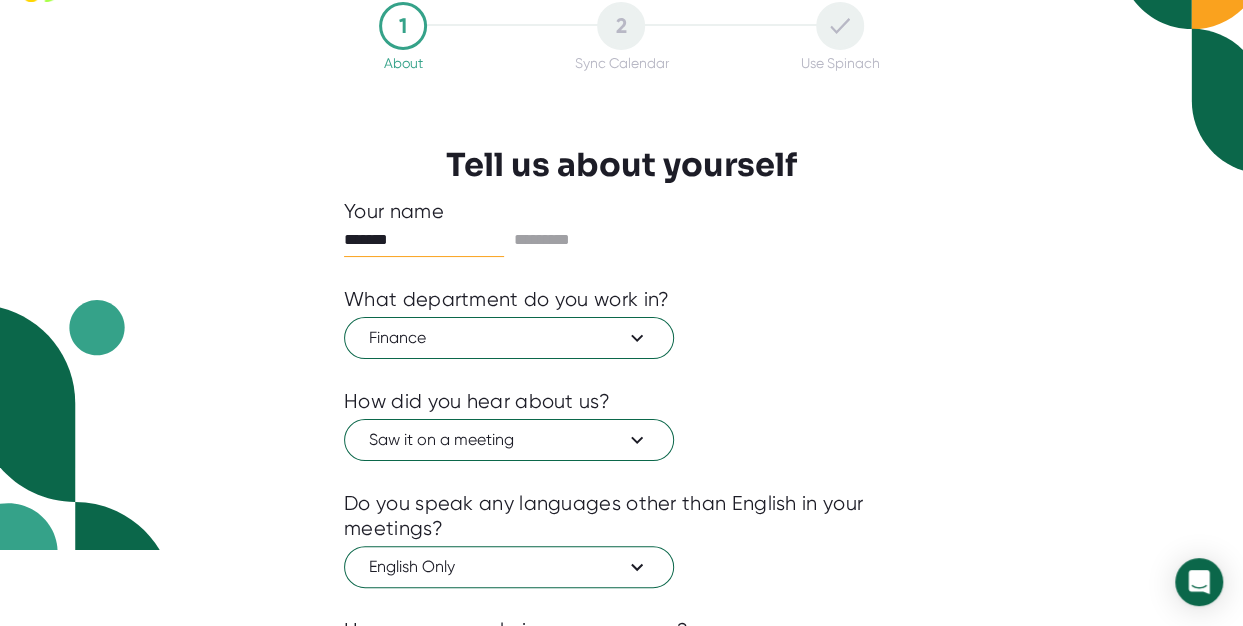 type on "*****" 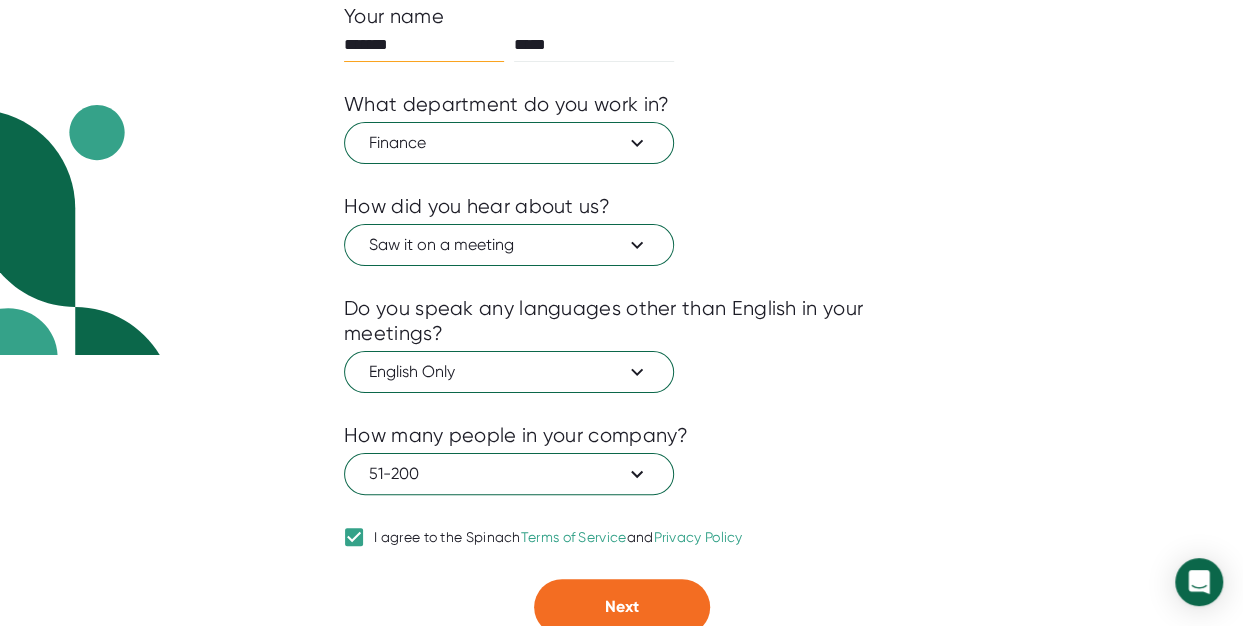 scroll, scrollTop: 276, scrollLeft: 0, axis: vertical 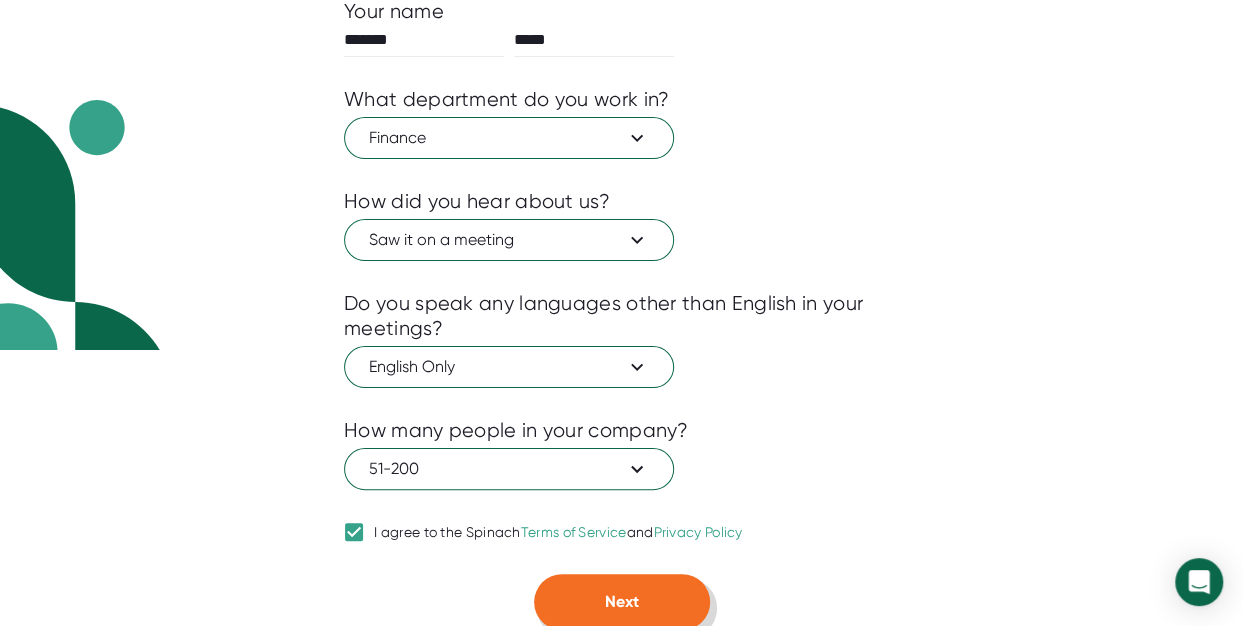 click on "Next" at bounding box center [622, 602] 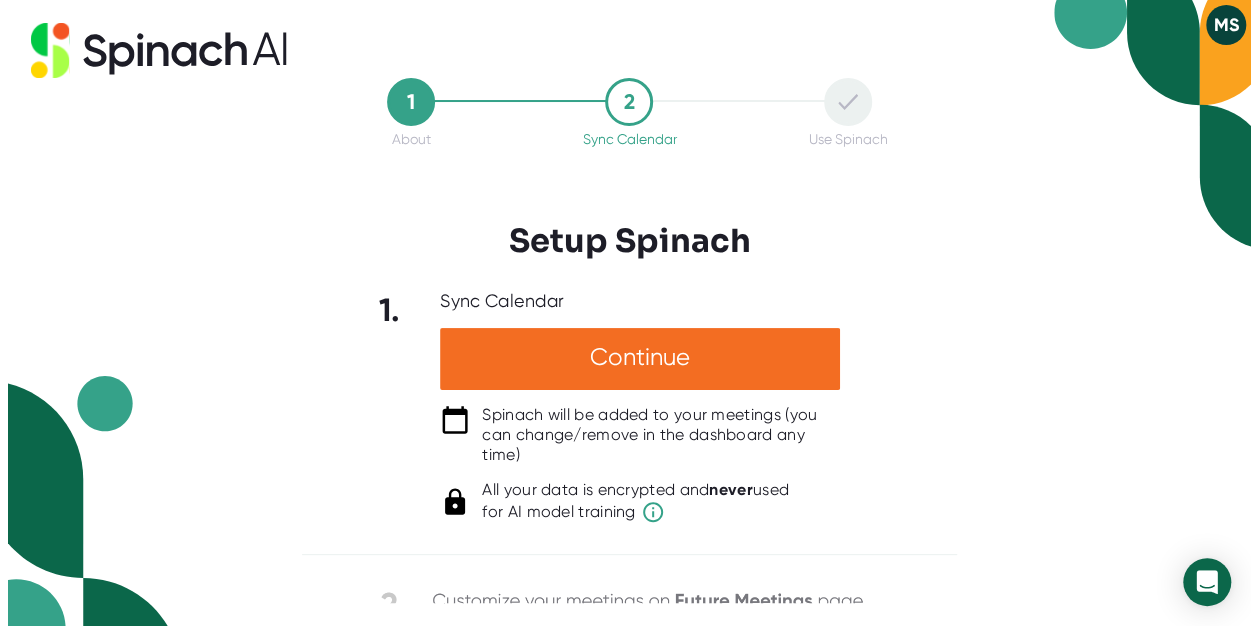scroll, scrollTop: 0, scrollLeft: 0, axis: both 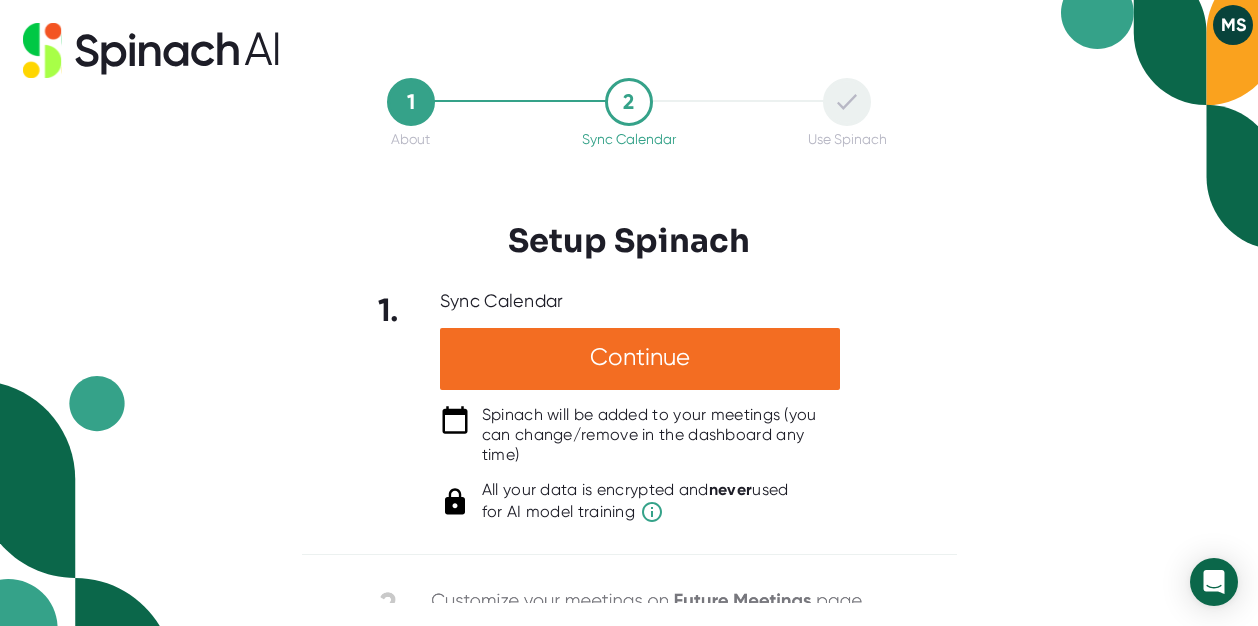 click on "1 About 2 Sync Calendar Use Spinach Setup Spinach 1. Sync Calendar Continue Spinach will be added to your meetings (you can change/remove in the dashboard any time) All your data is encrypted and  never  used for AI model training" at bounding box center [629, 313] 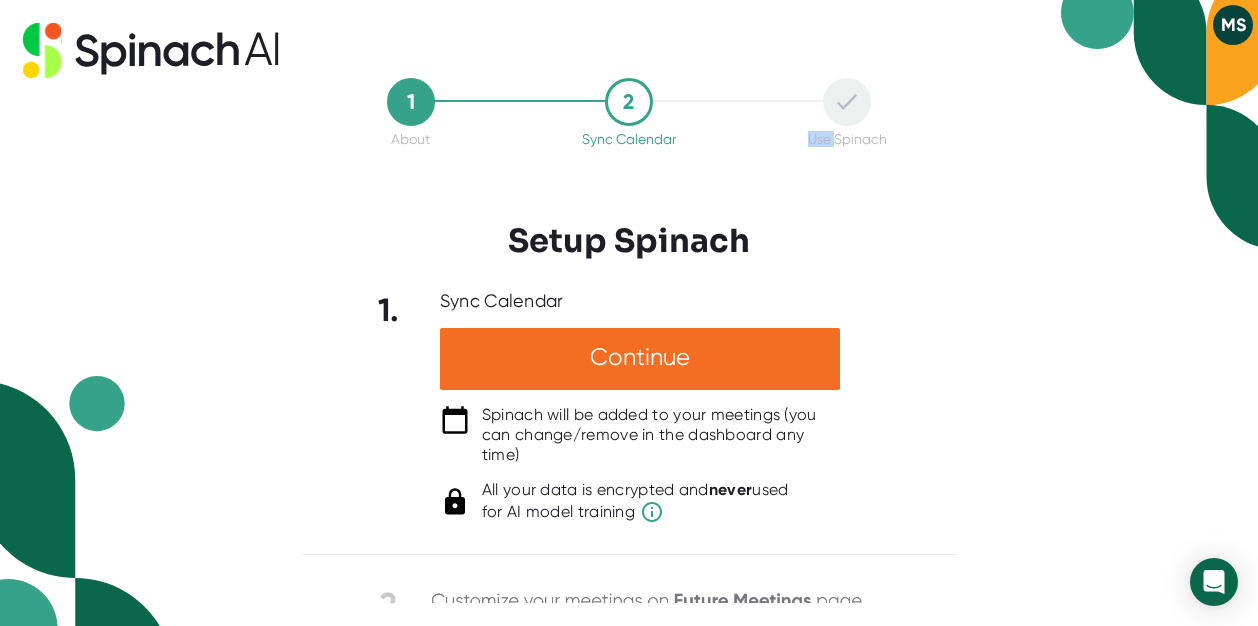 click 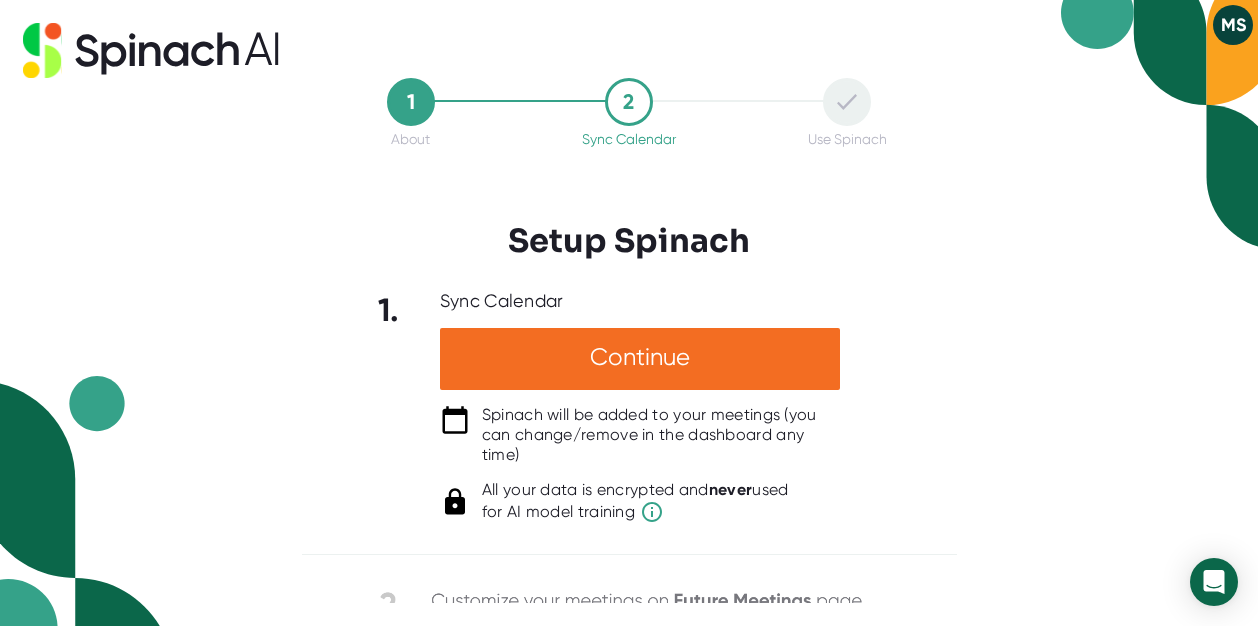 click on "2" at bounding box center [629, 102] 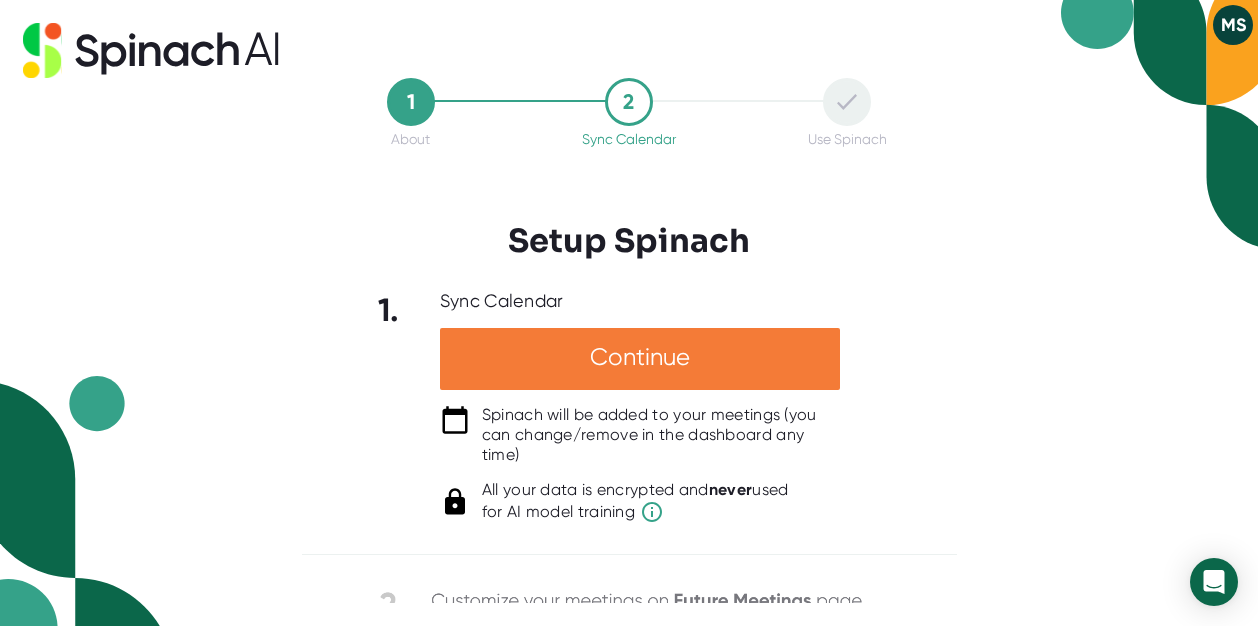 click on "Continue" at bounding box center [640, 359] 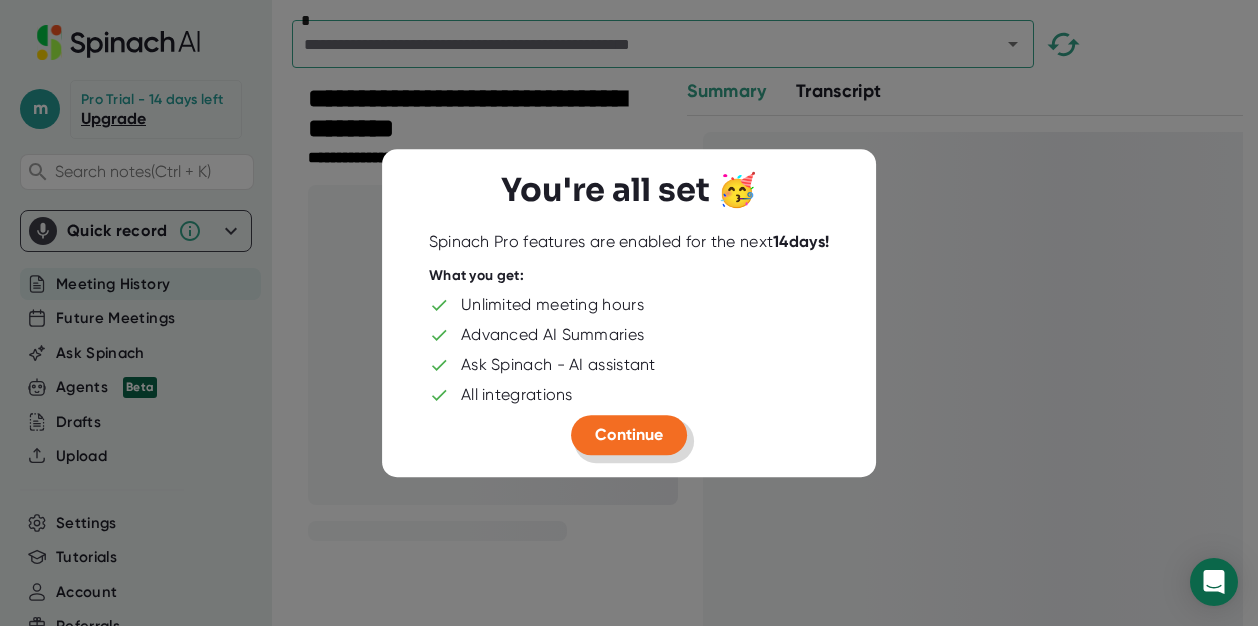 click on "Continue" at bounding box center [629, 434] 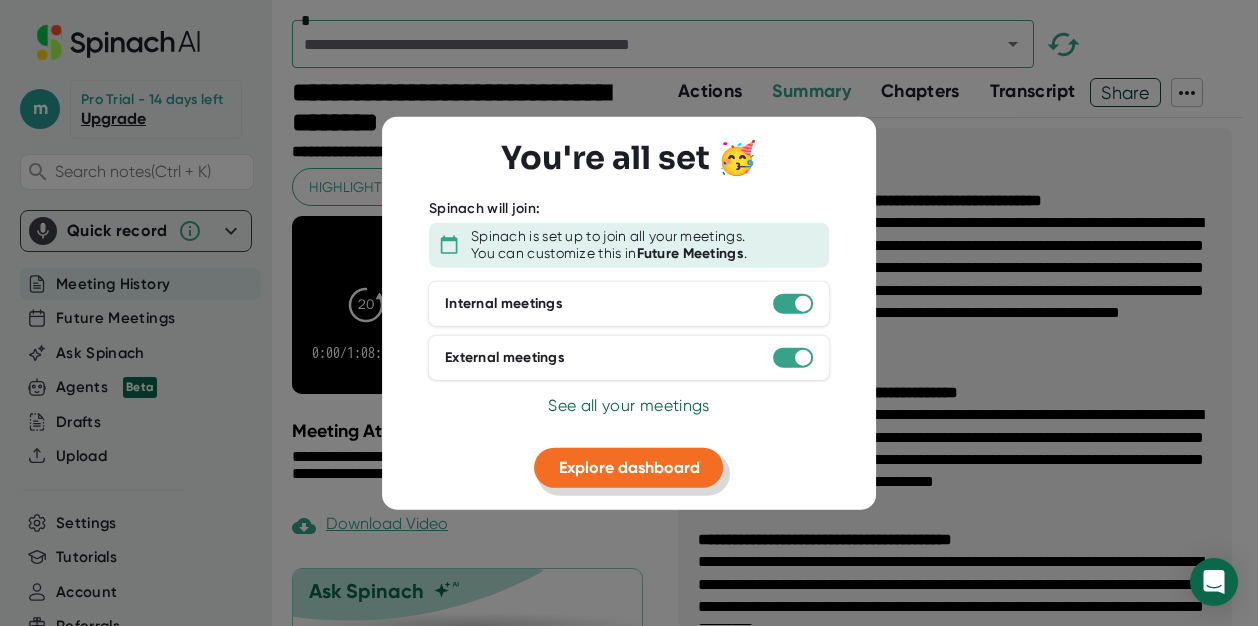 click on "Explore dashboard" at bounding box center [629, 466] 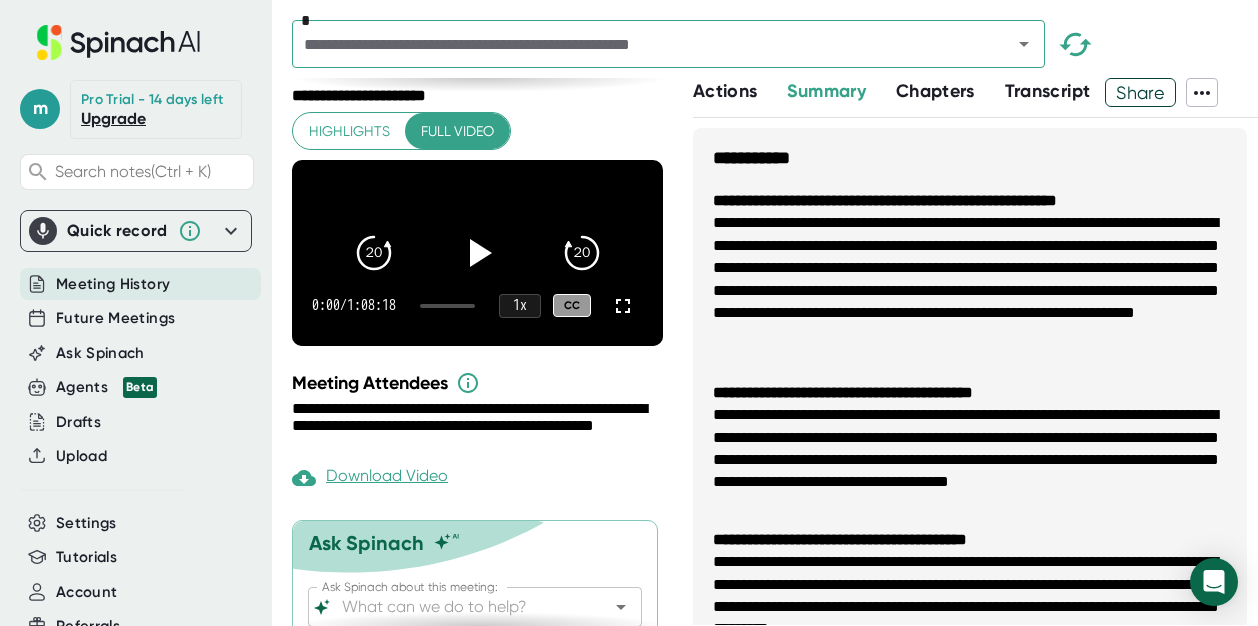 scroll, scrollTop: 100, scrollLeft: 0, axis: vertical 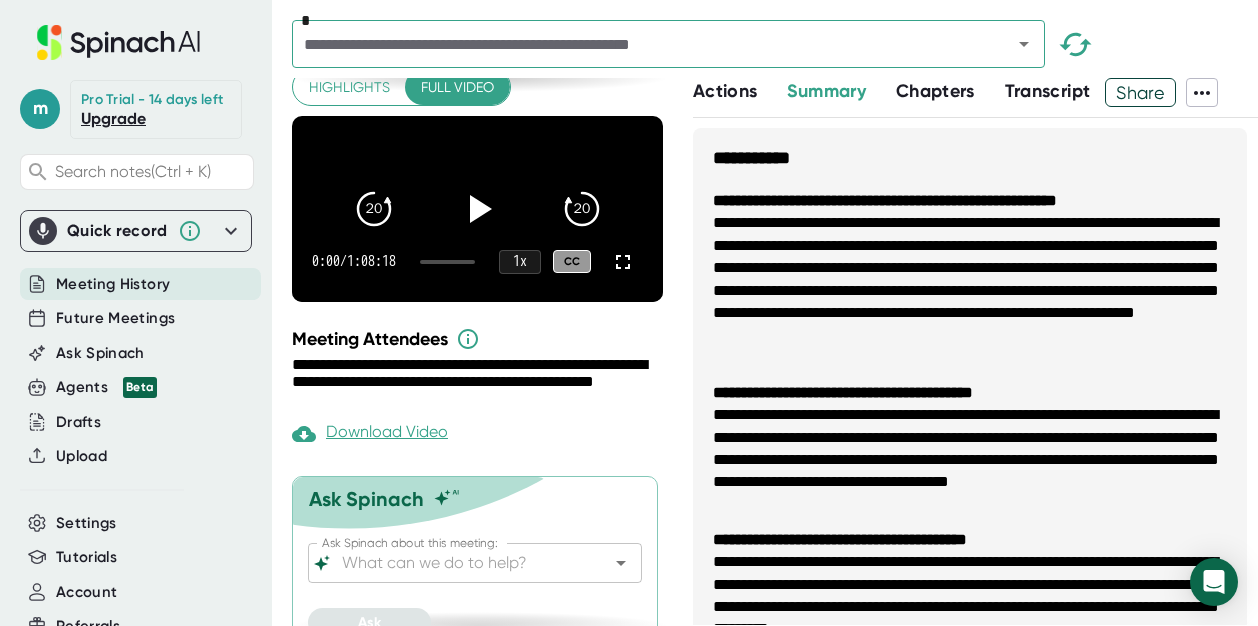 click on "Transcript" at bounding box center [1048, 91] 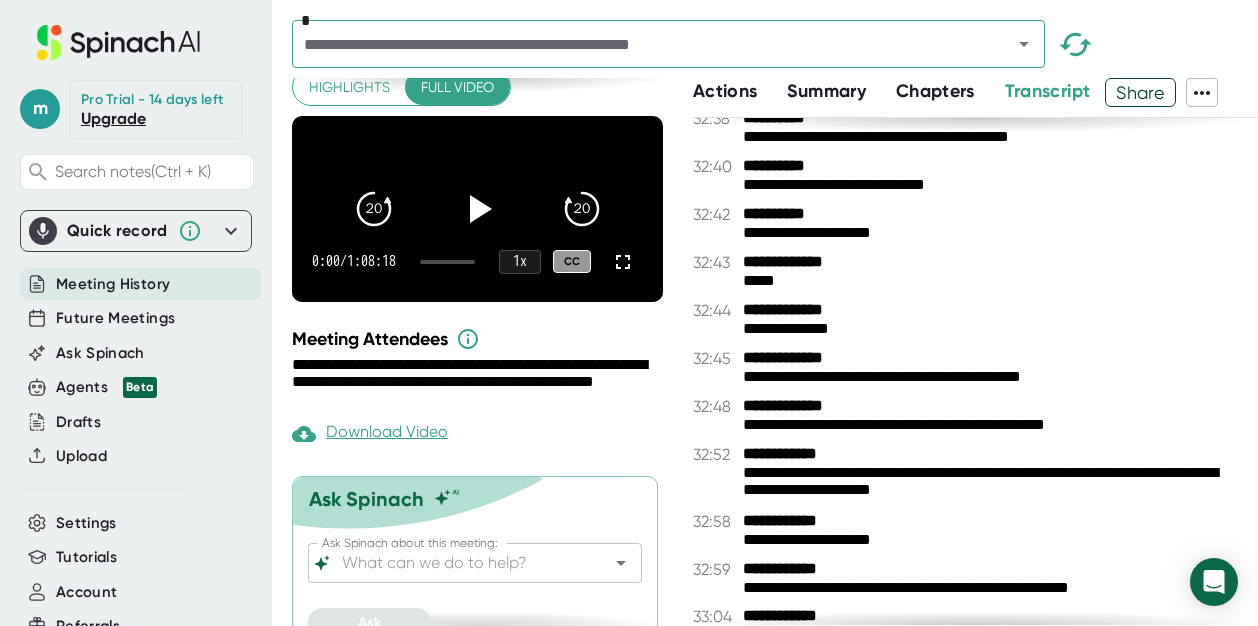 scroll, scrollTop: 29200, scrollLeft: 0, axis: vertical 